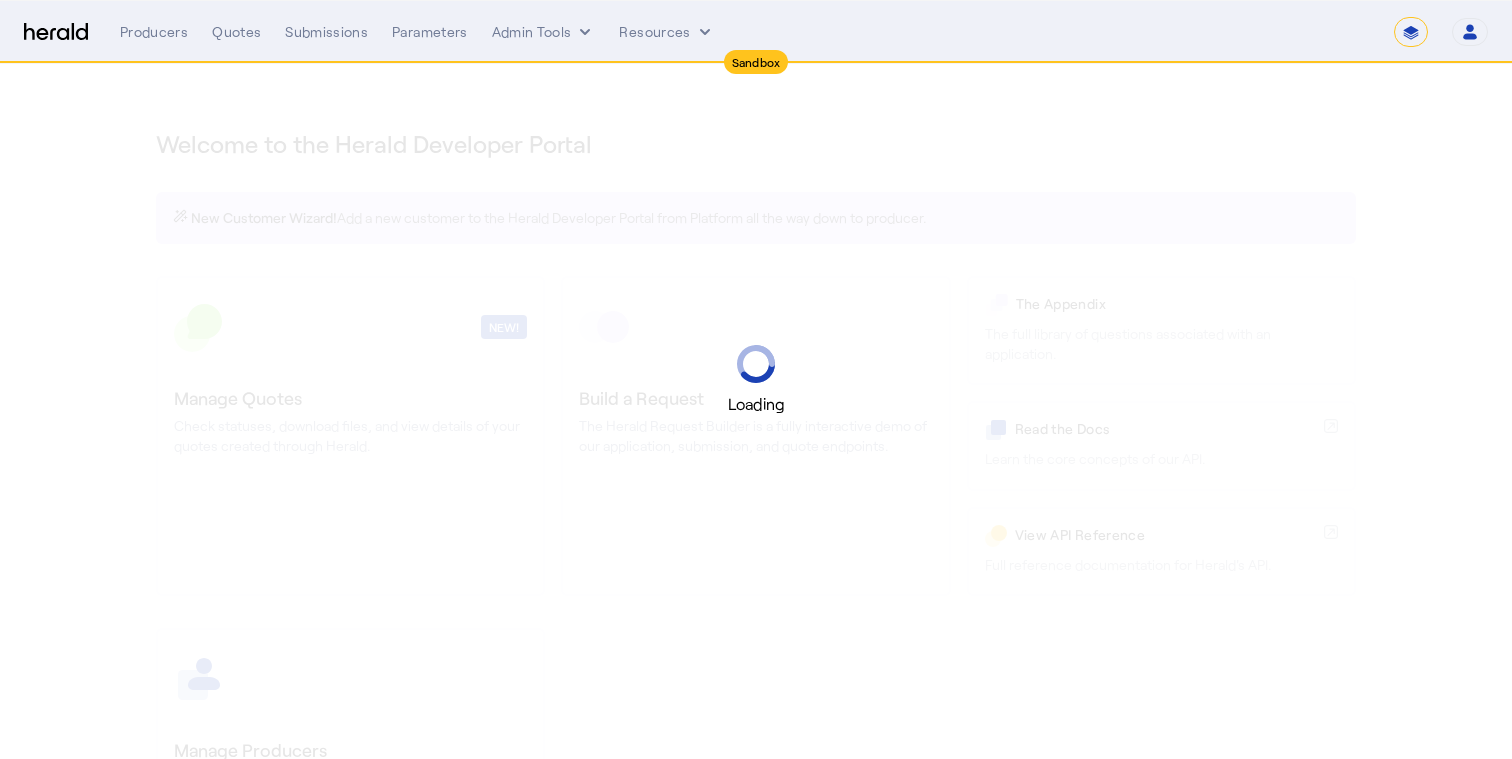 select on "*******" 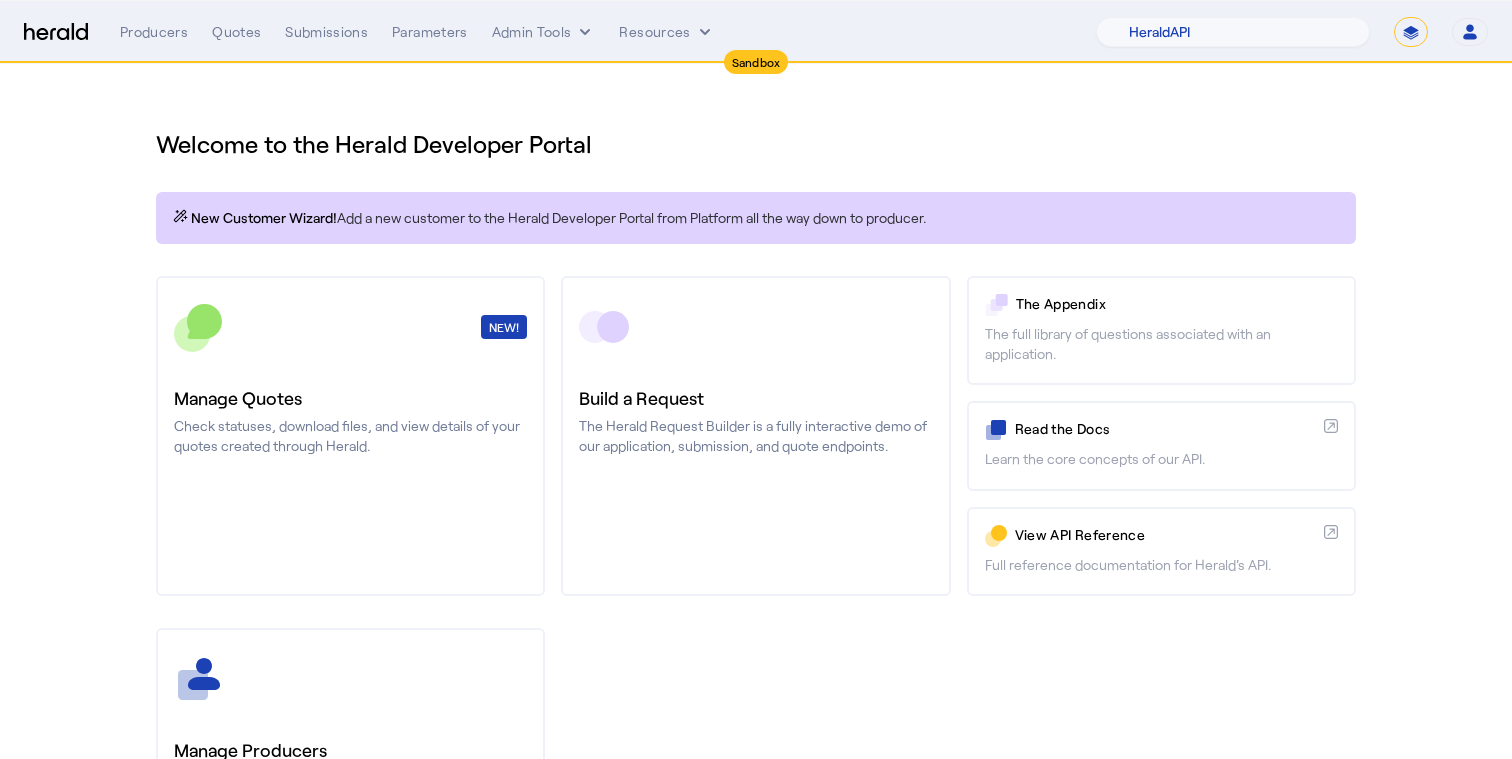 scroll, scrollTop: 0, scrollLeft: 0, axis: both 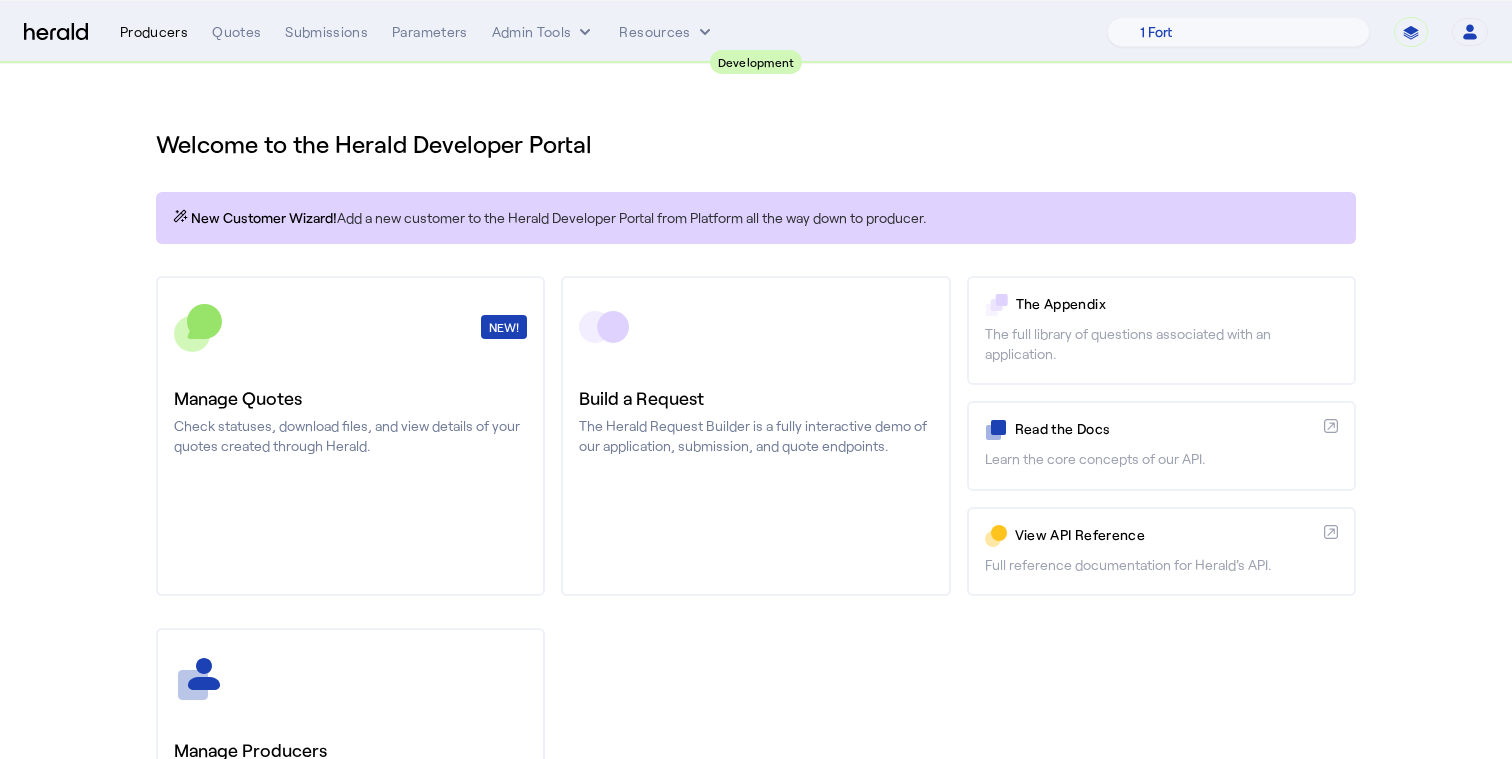 click on "Producers" at bounding box center (154, 32) 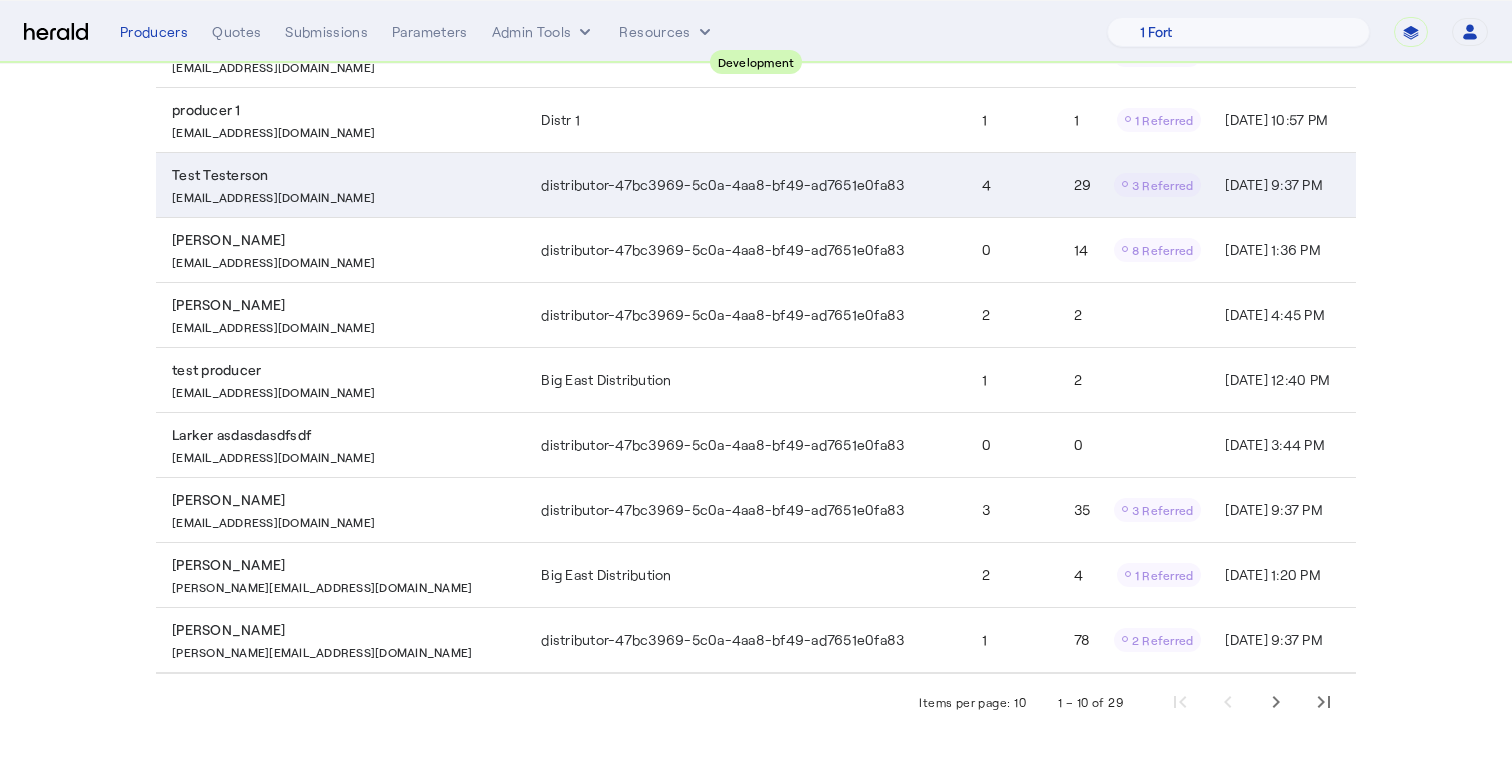 scroll, scrollTop: 325, scrollLeft: 0, axis: vertical 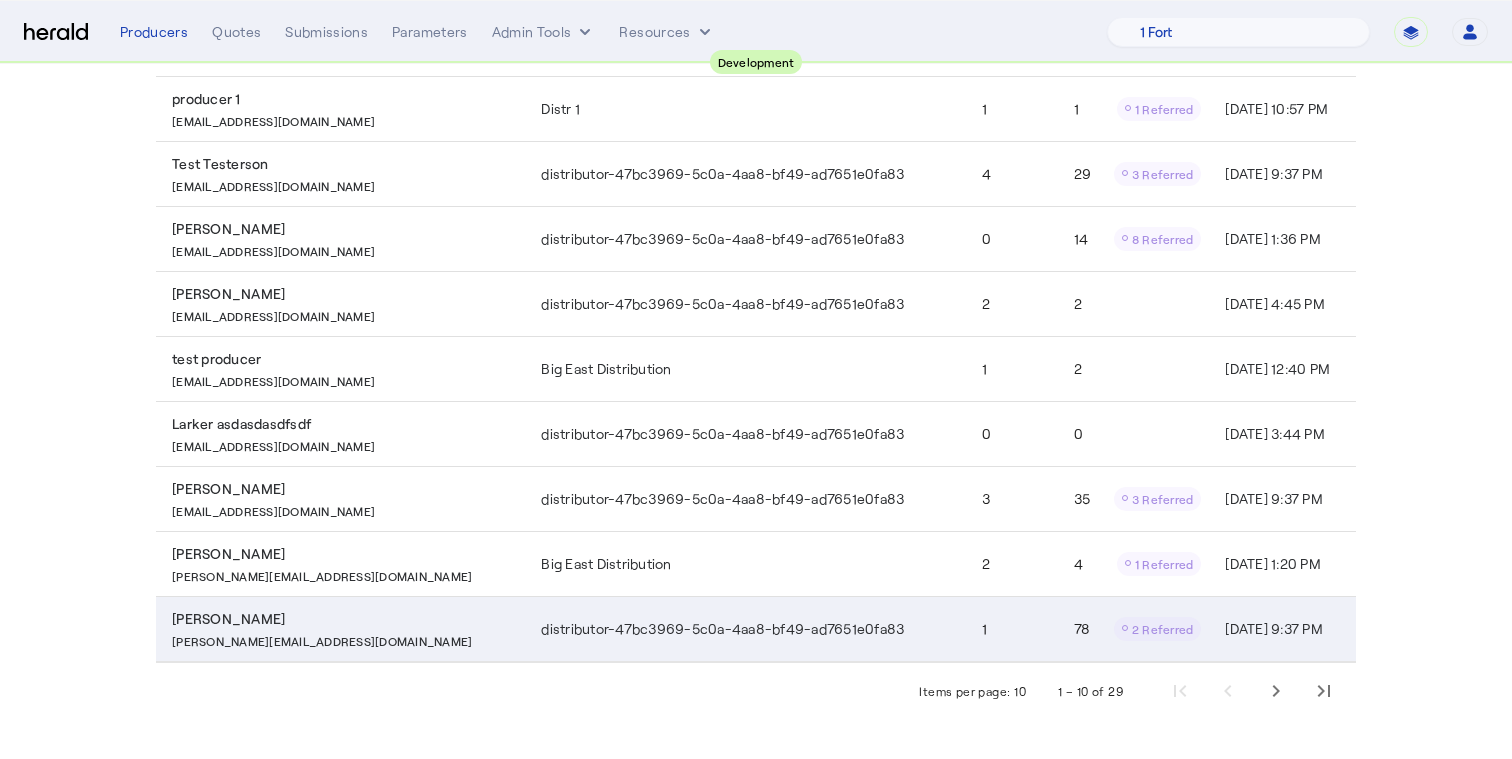 click on "distributor-47bc3969-5c0a-4aa8-bf49-ad7651e0fa83" 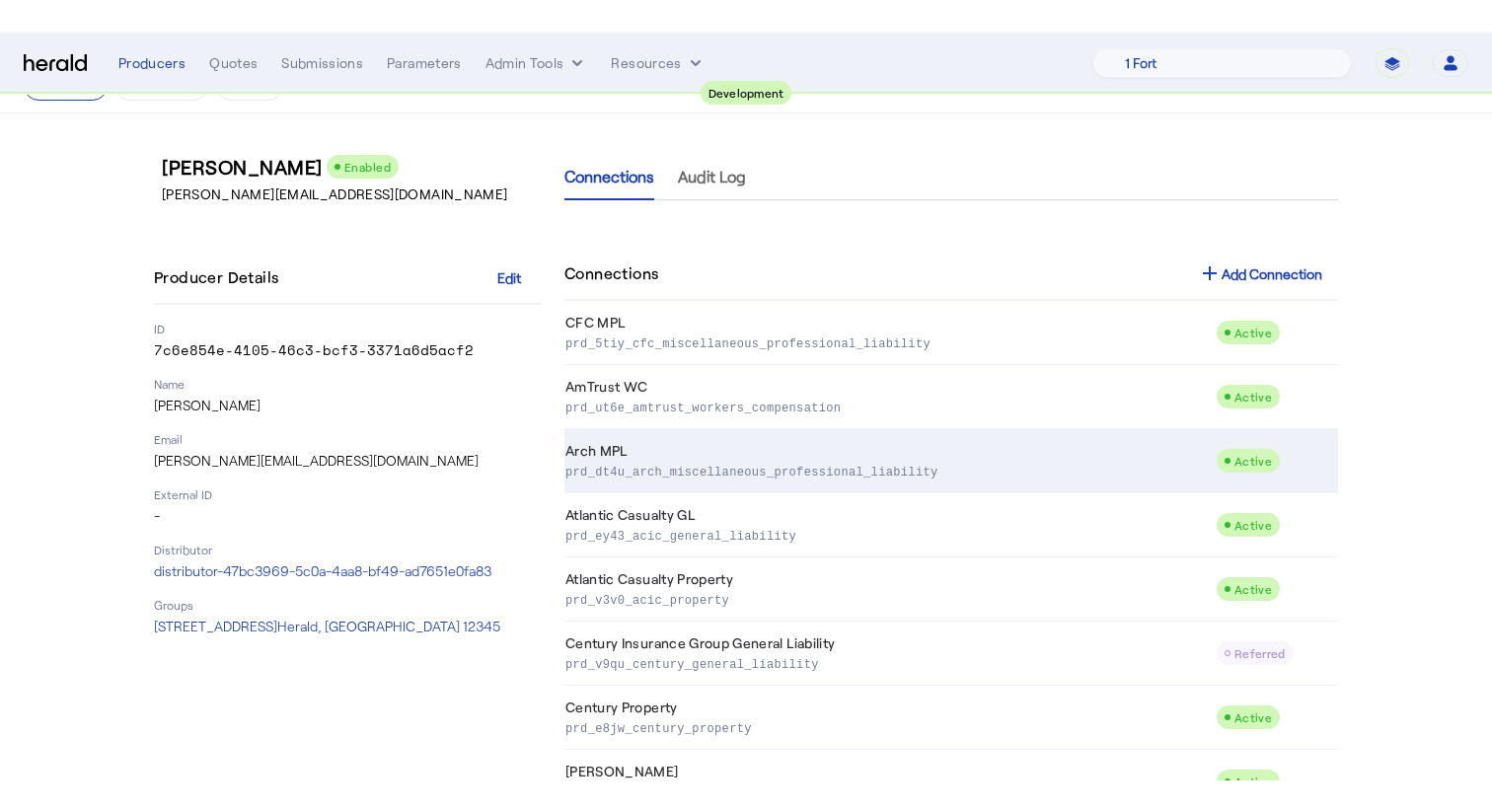 scroll, scrollTop: 0, scrollLeft: 0, axis: both 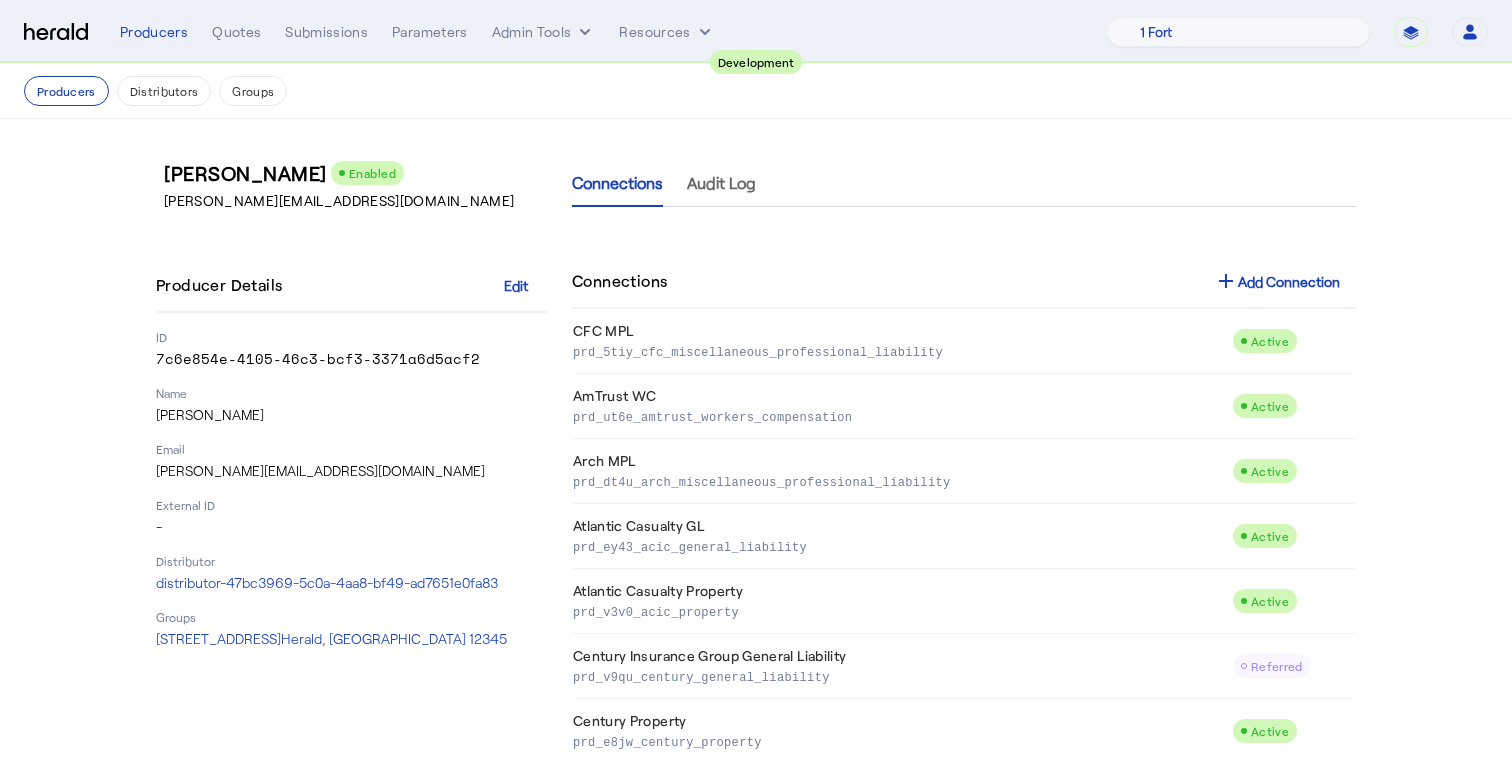 click on "[PERSON_NAME][EMAIL_ADDRESS][DOMAIN_NAME]" 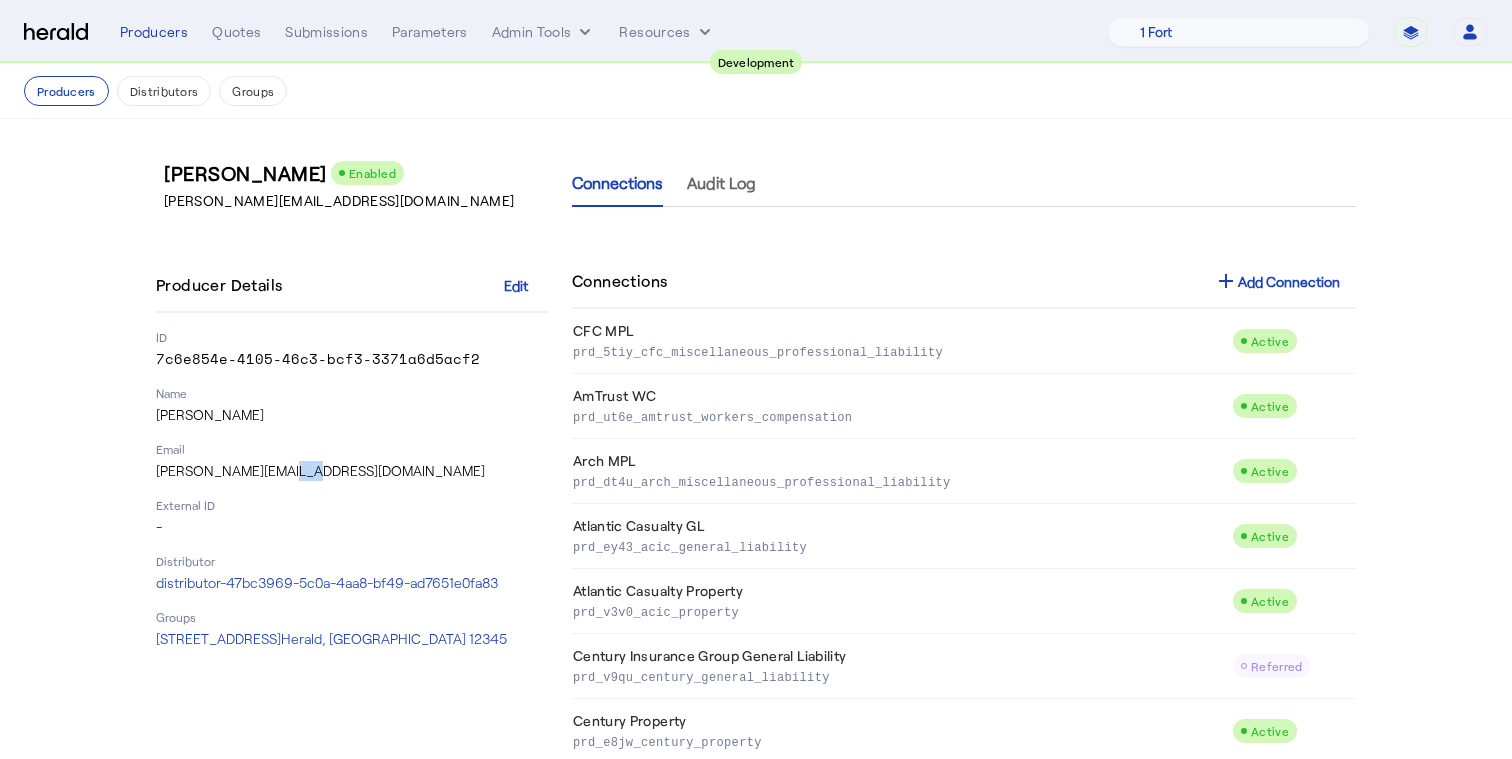 click on "[PERSON_NAME][EMAIL_ADDRESS][DOMAIN_NAME]" 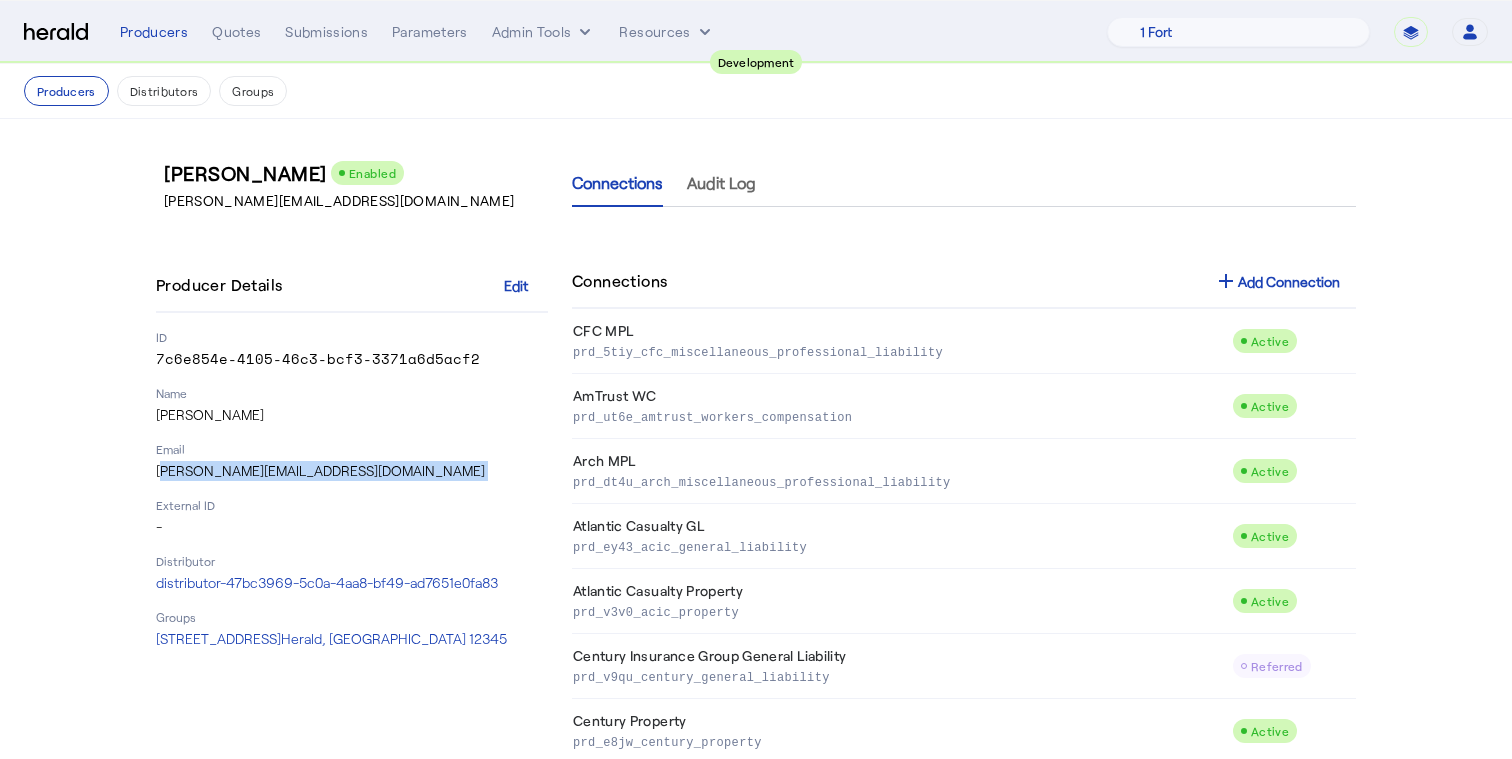 click on "[PERSON_NAME][EMAIL_ADDRESS][DOMAIN_NAME]" 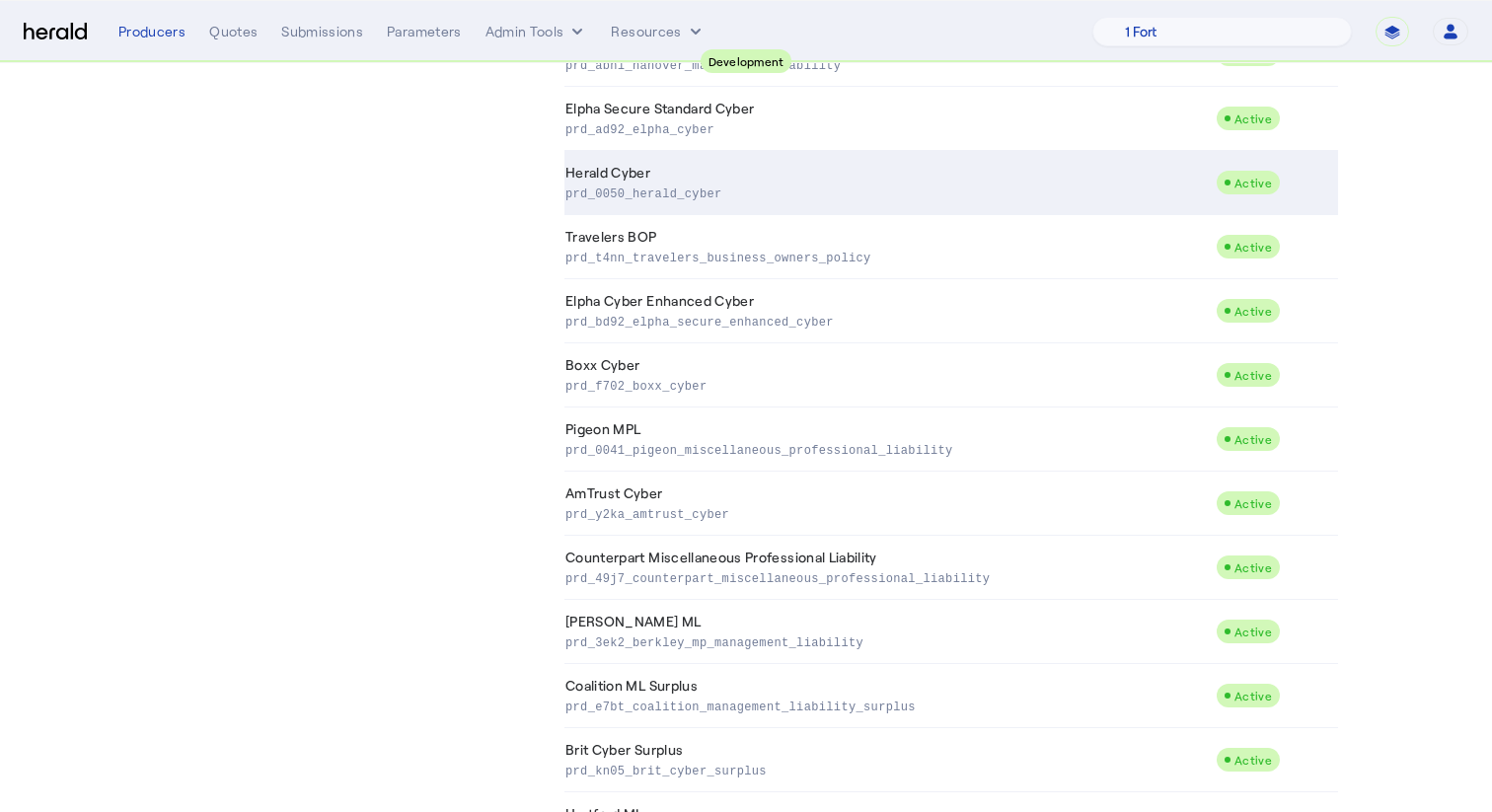 scroll, scrollTop: 4535, scrollLeft: 0, axis: vertical 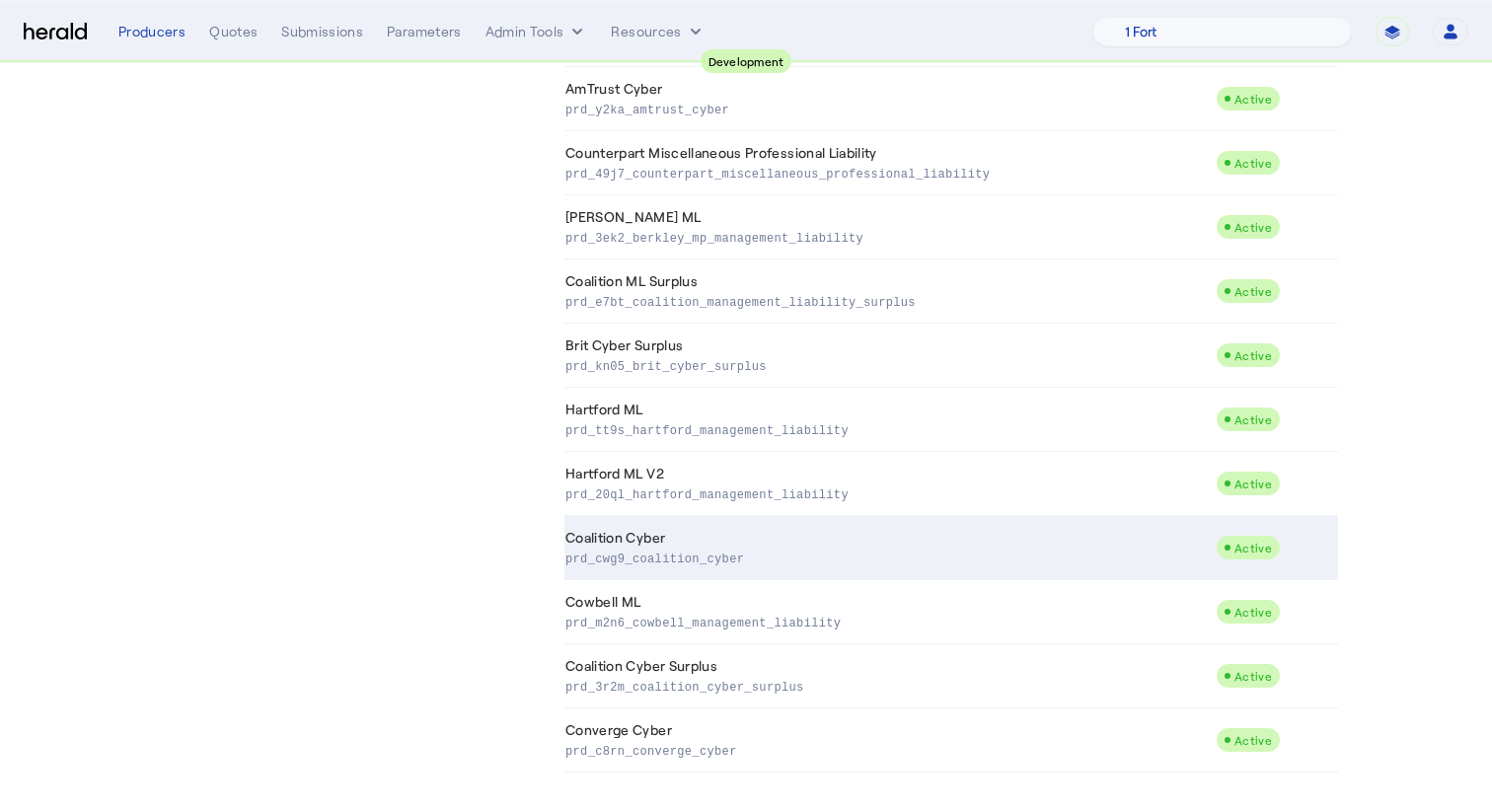 click on "prd_cwg9_coalition_cyber" 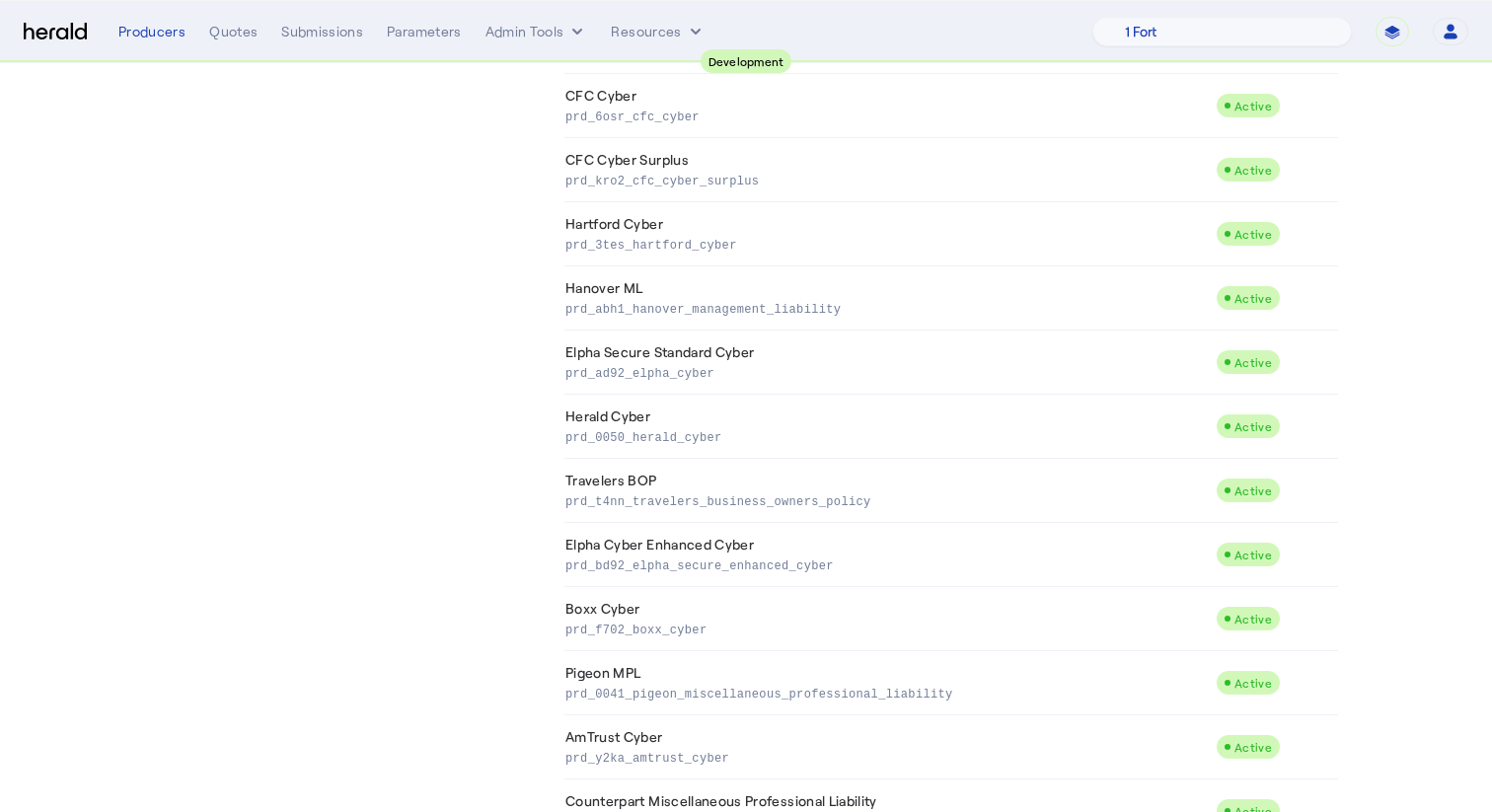 scroll, scrollTop: 4535, scrollLeft: 0, axis: vertical 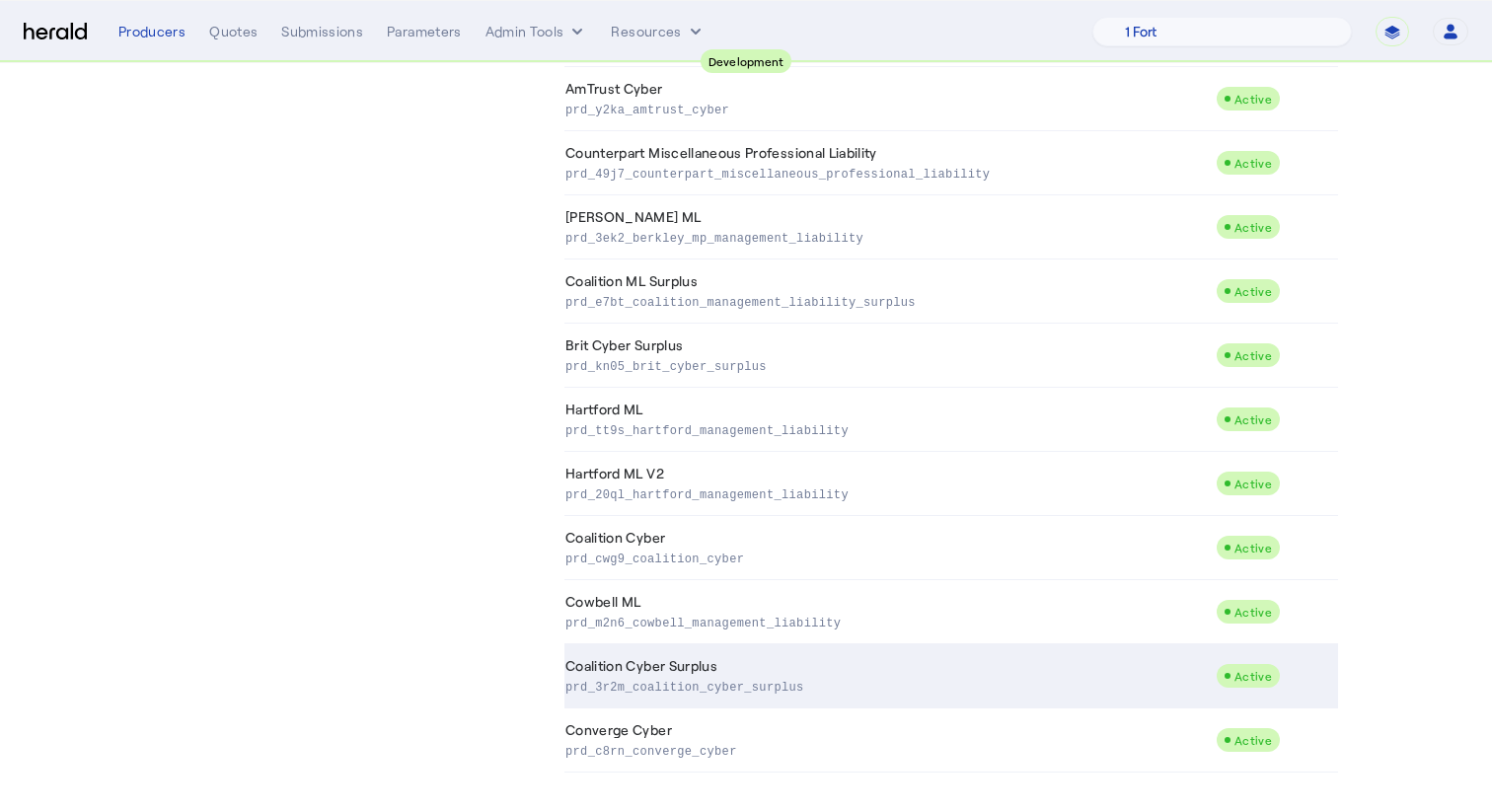 click on "Coalition Cyber Surplus  prd_3r2m_coalition_cyber_surplus" 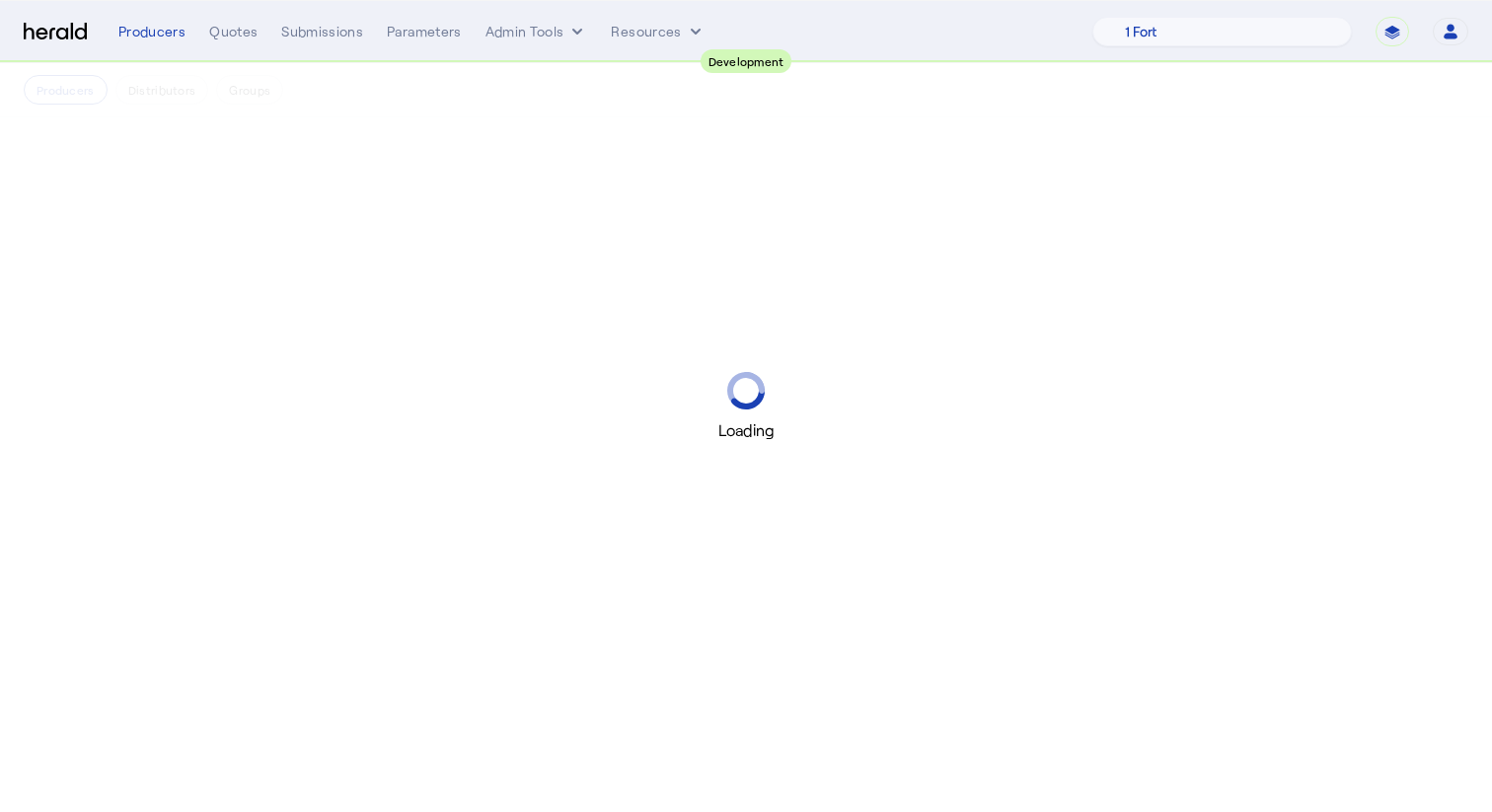 scroll, scrollTop: 0, scrollLeft: 0, axis: both 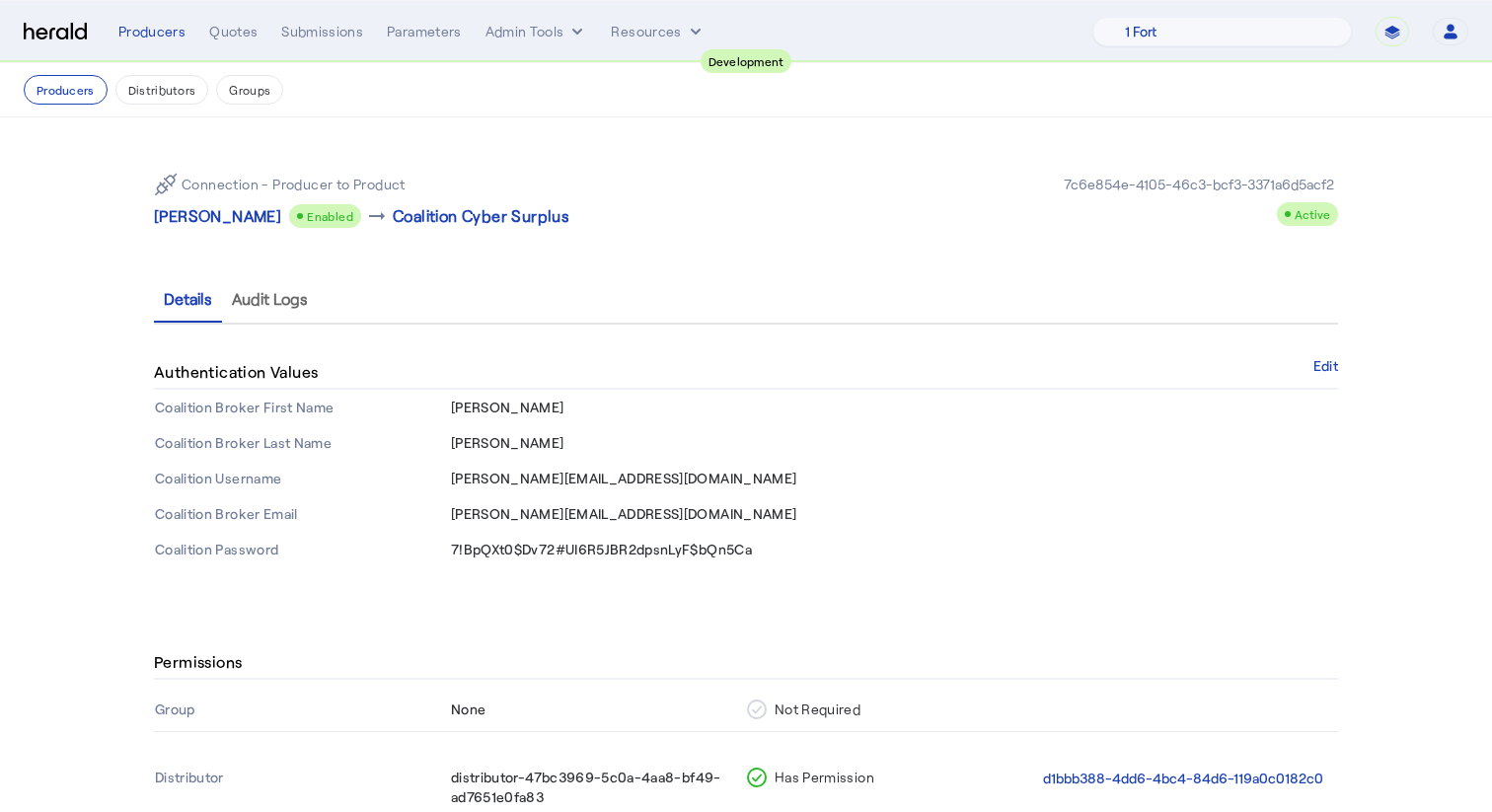 click on "[PERSON_NAME][EMAIL_ADDRESS][DOMAIN_NAME]" at bounding box center [624, 513] 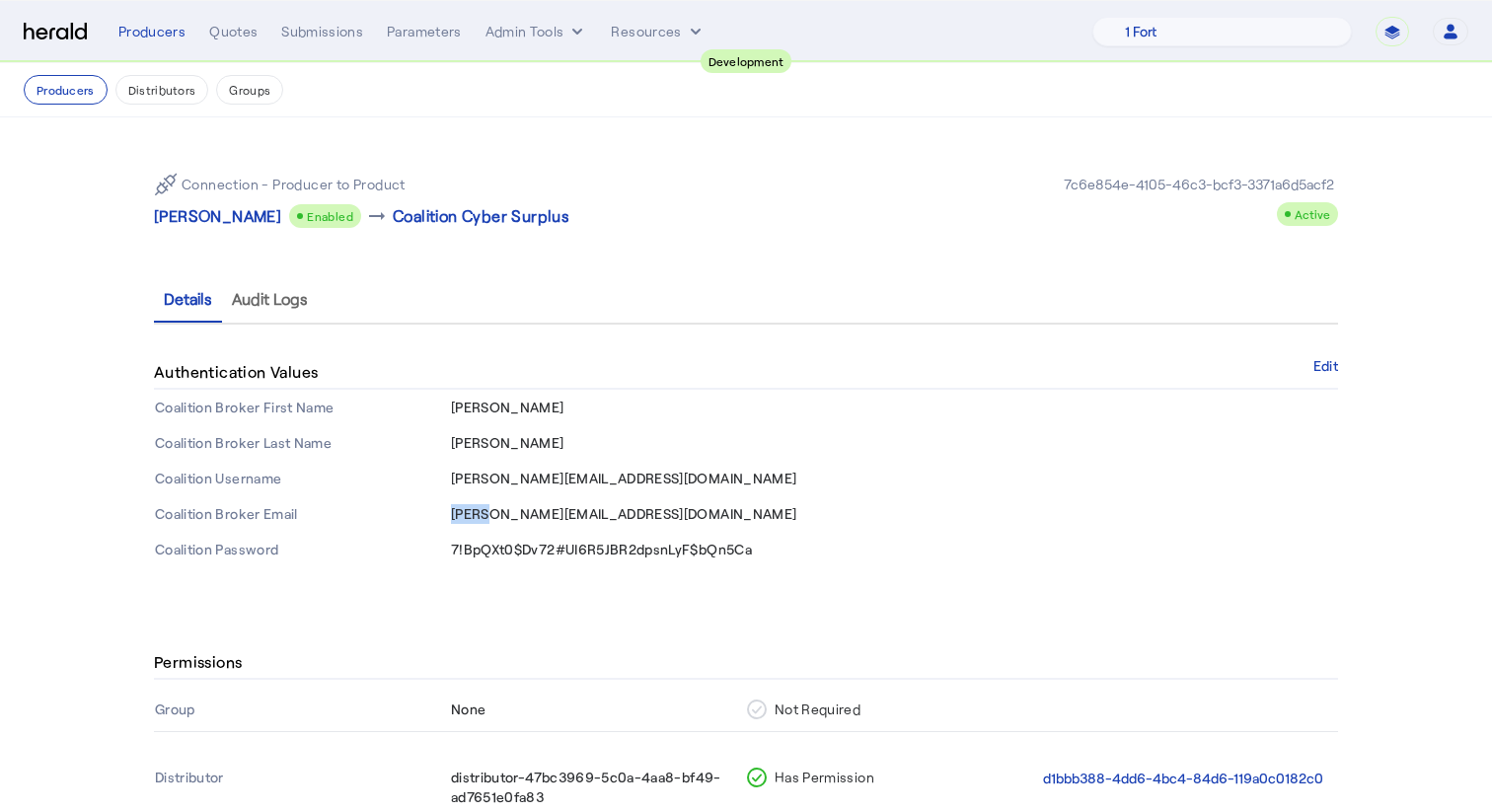click on "[PERSON_NAME][EMAIL_ADDRESS][DOMAIN_NAME]" at bounding box center [624, 513] 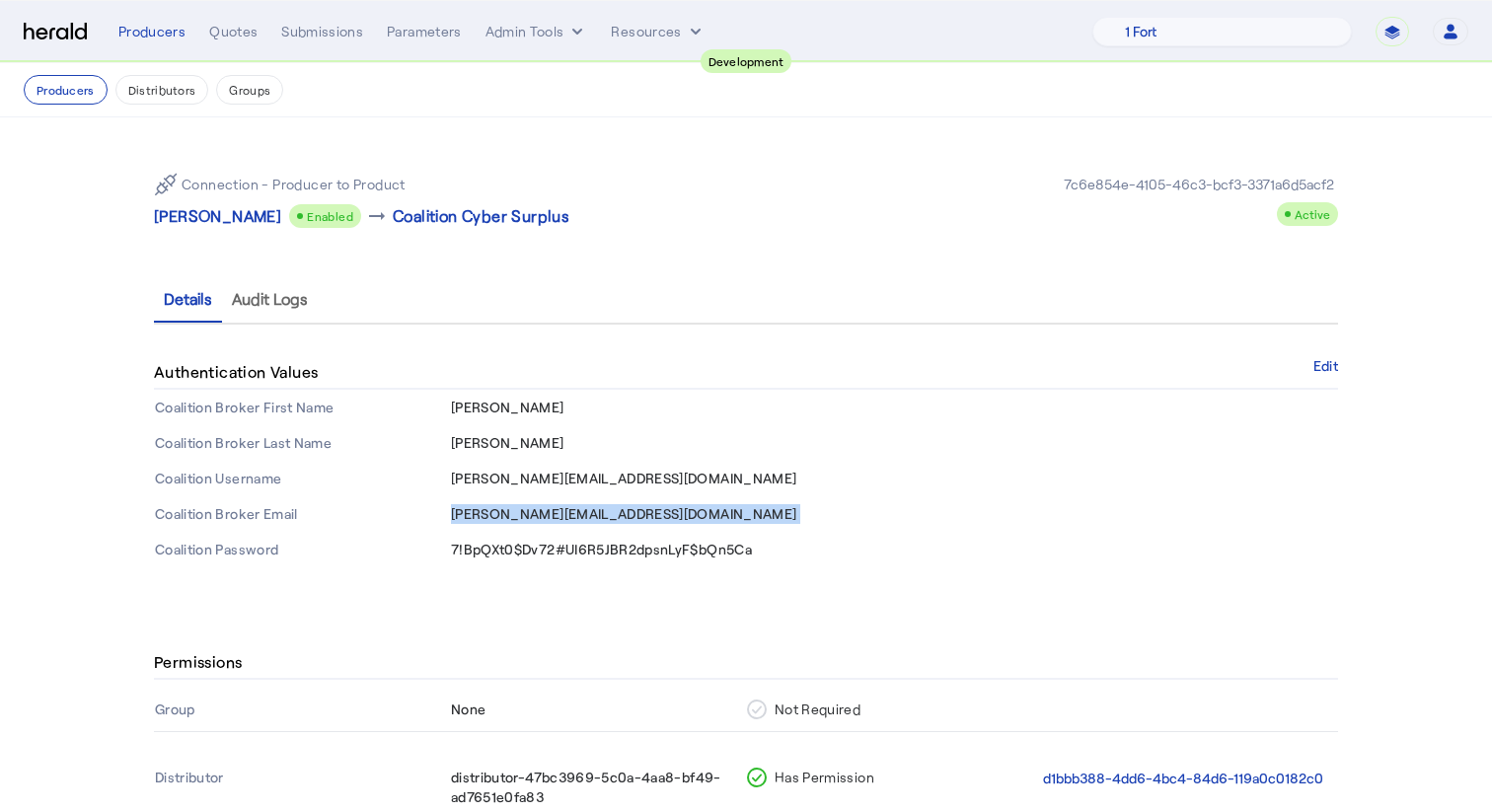 click on "[PERSON_NAME][EMAIL_ADDRESS][DOMAIN_NAME]" at bounding box center [624, 513] 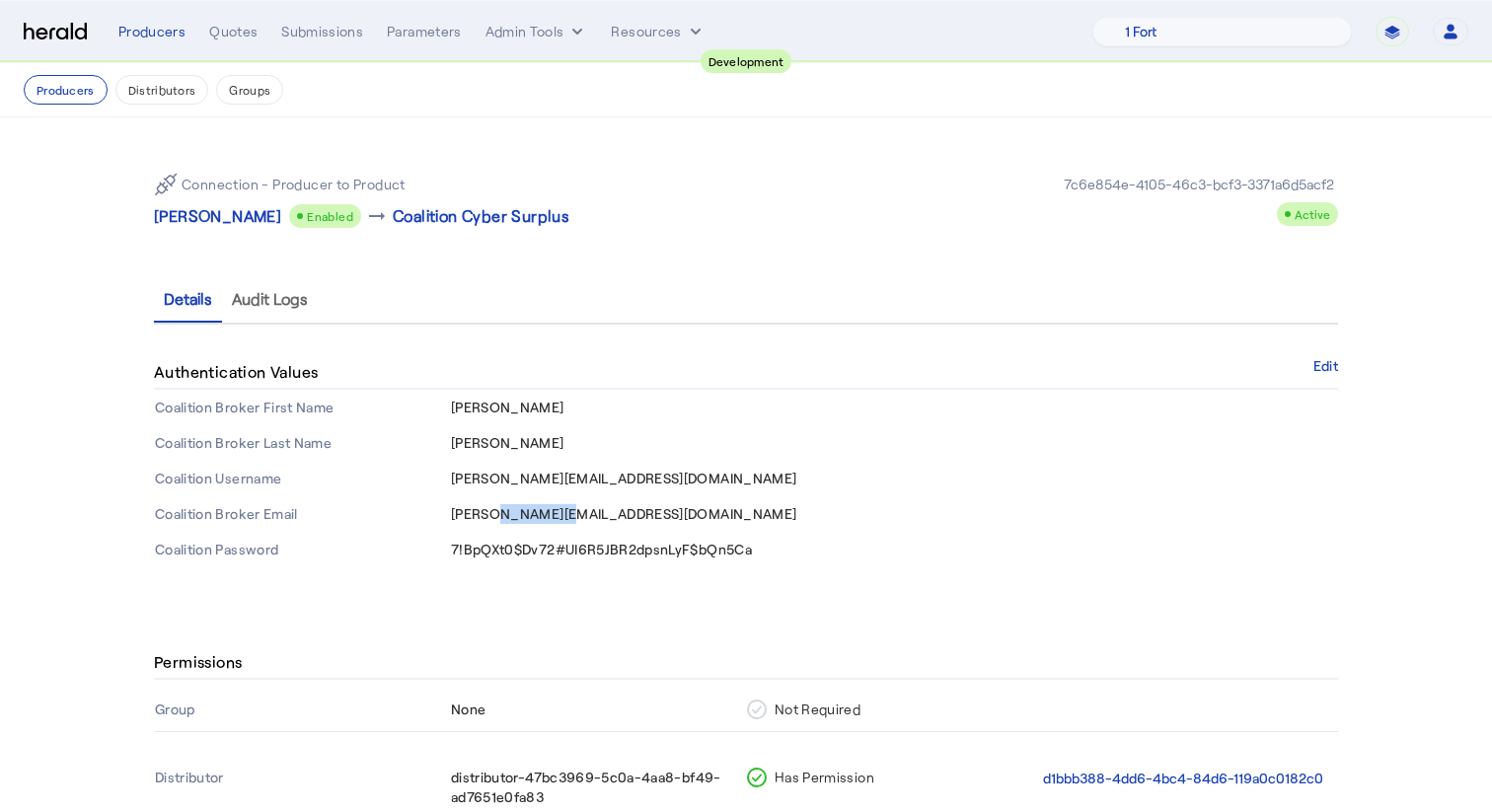 click on "[PERSON_NAME][EMAIL_ADDRESS][DOMAIN_NAME]" at bounding box center (624, 513) 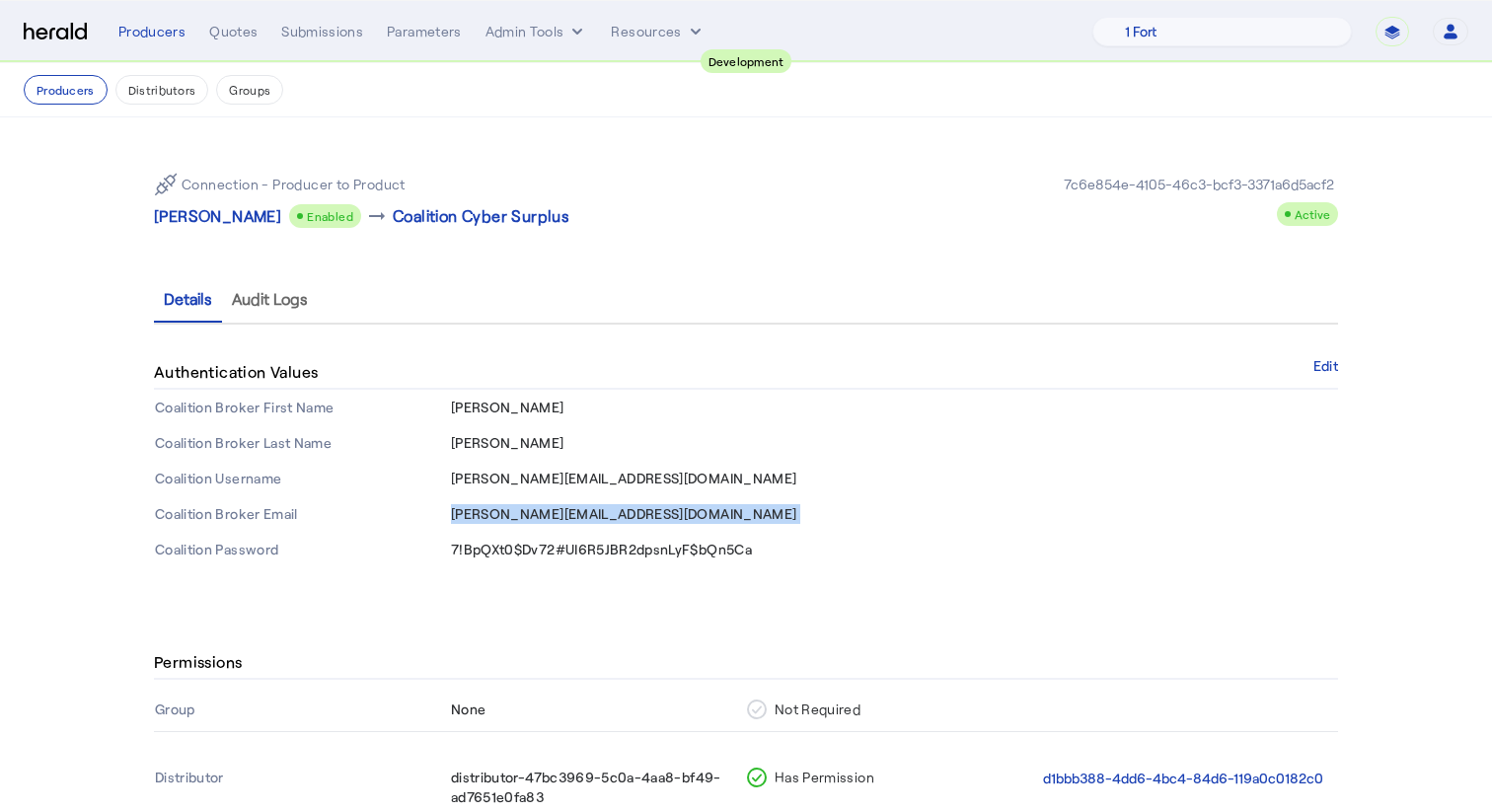 click on "[PERSON_NAME][EMAIL_ADDRESS][DOMAIN_NAME]" at bounding box center (624, 513) 